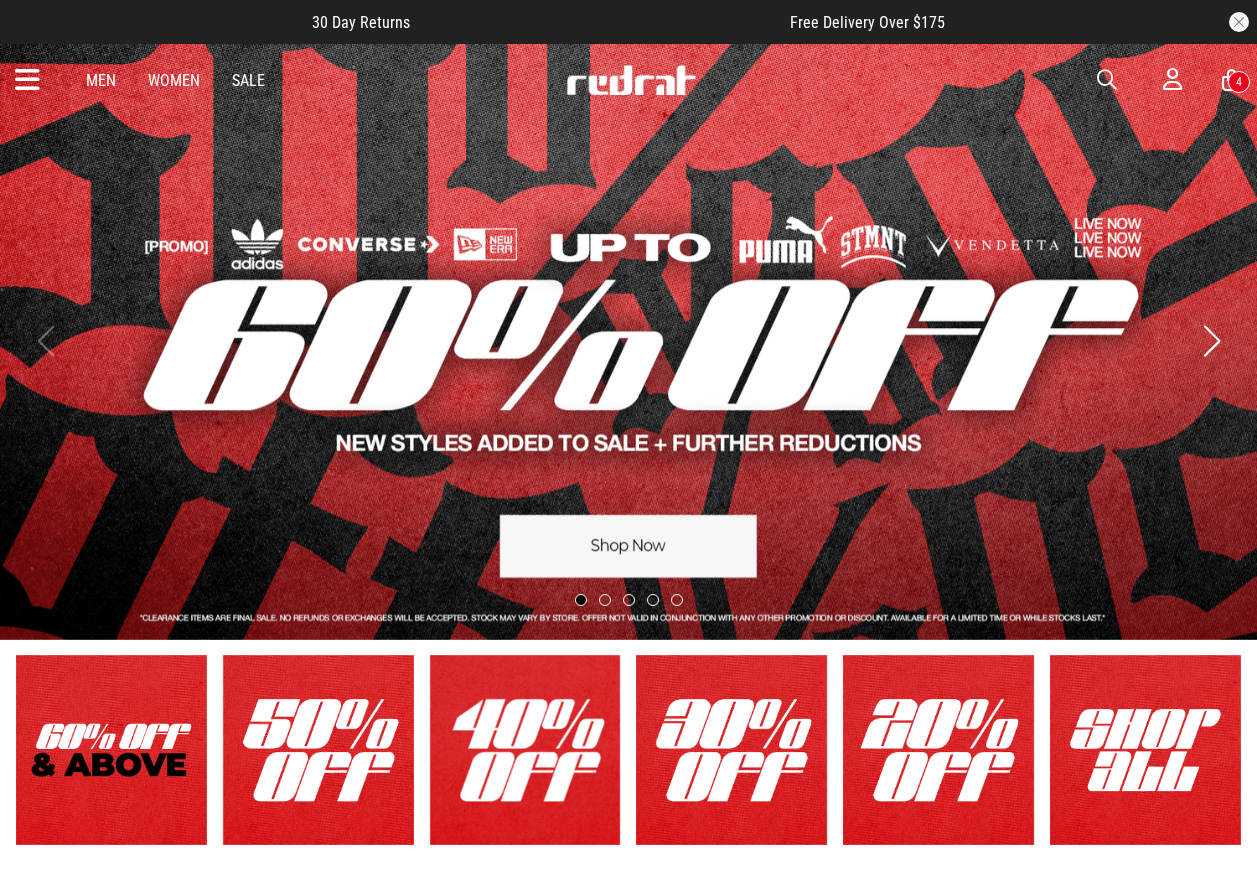 scroll, scrollTop: 0, scrollLeft: 0, axis: both 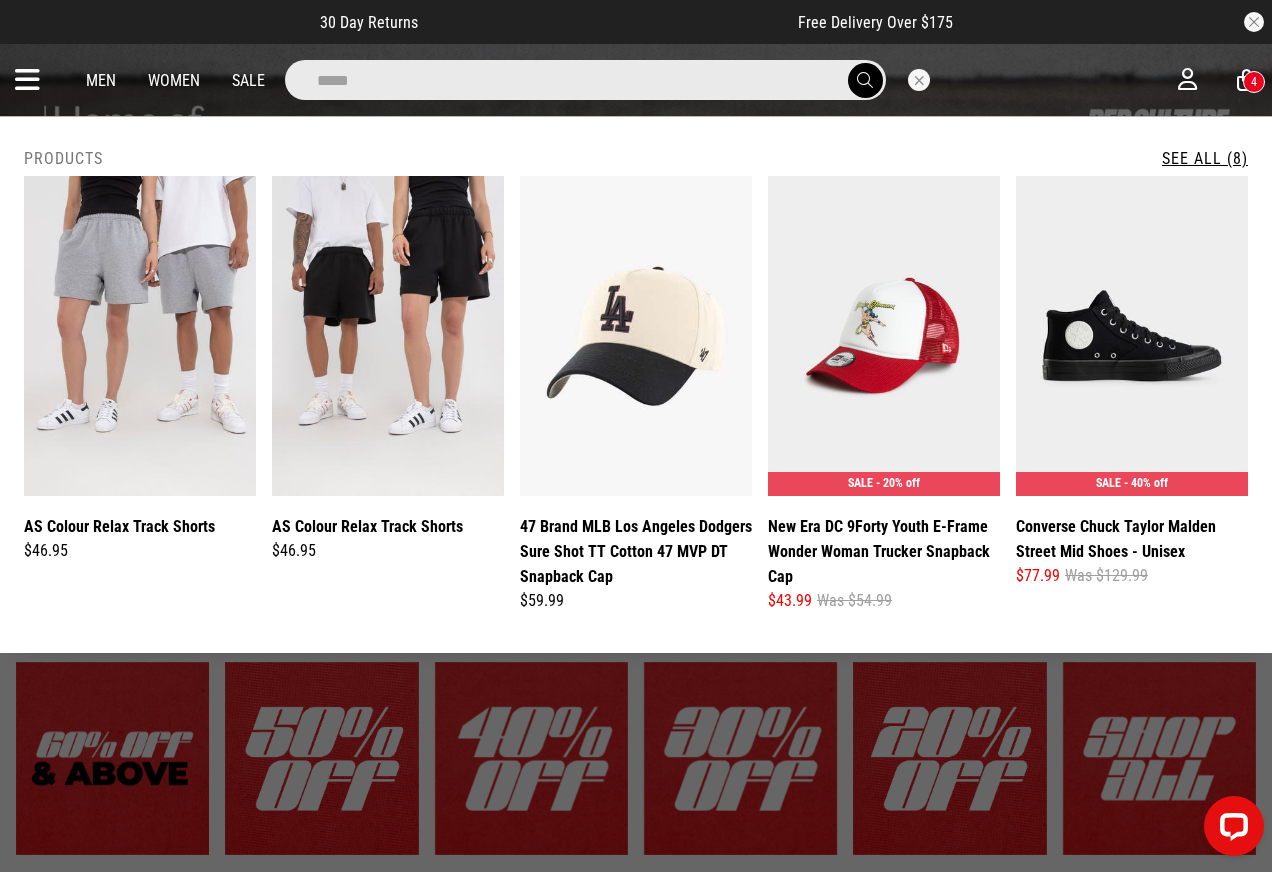 type on "*****" 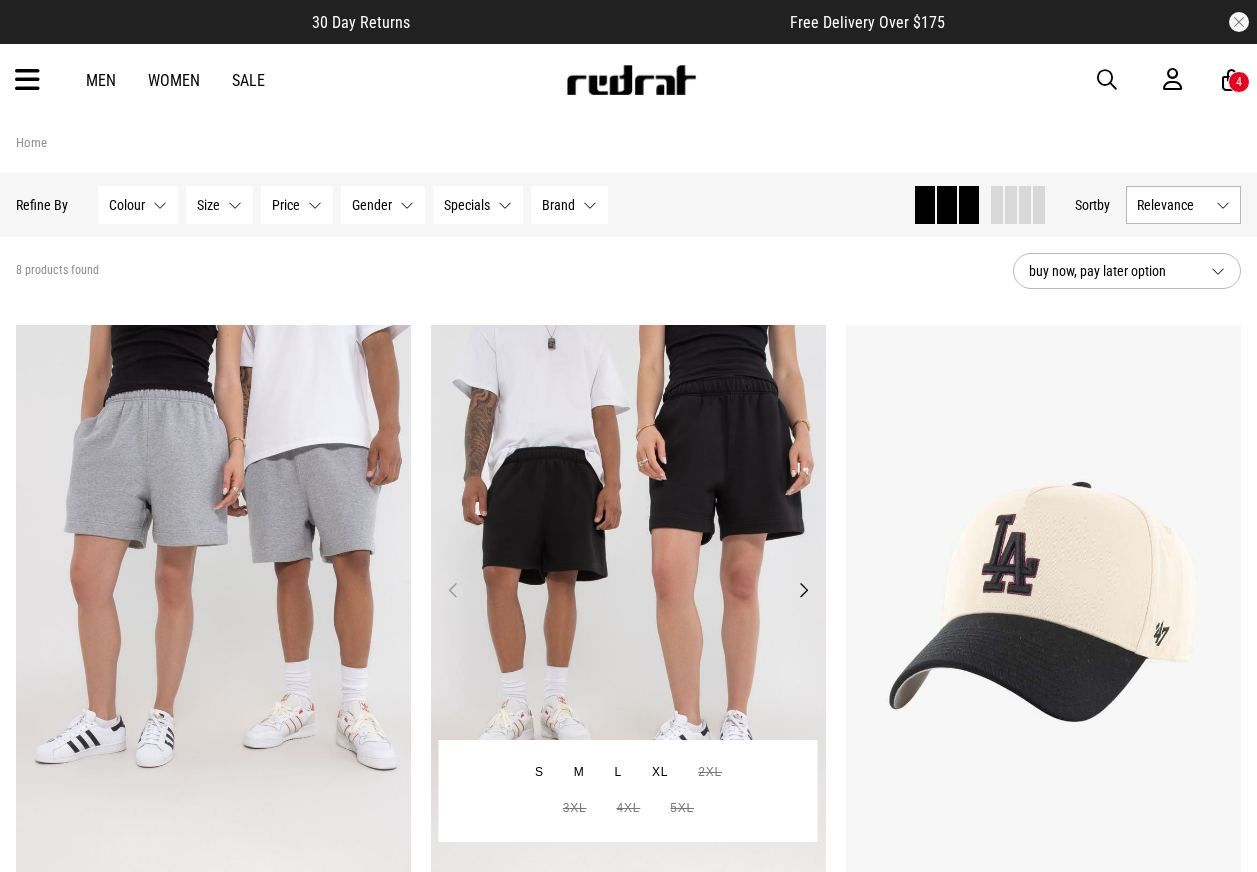 scroll, scrollTop: 0, scrollLeft: 0, axis: both 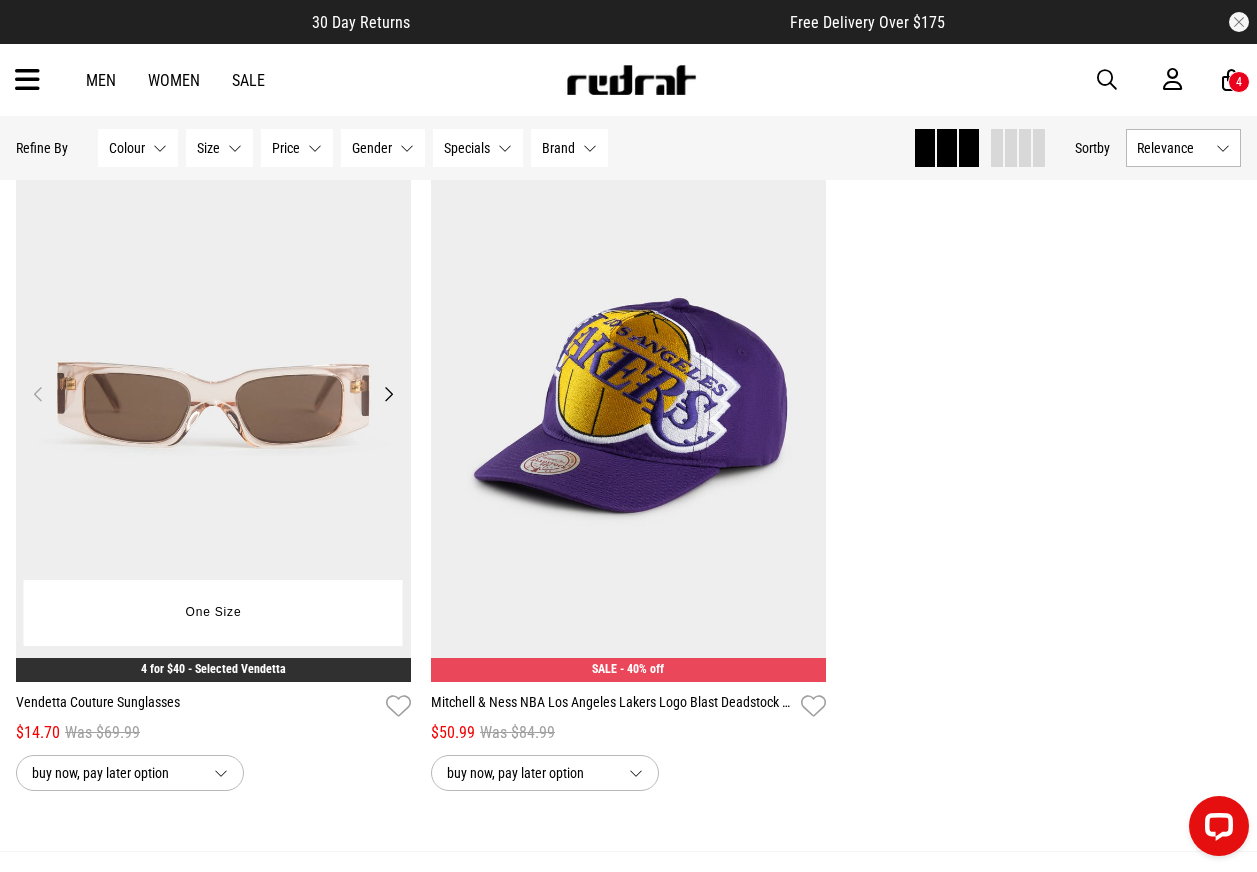 click at bounding box center [213, 405] 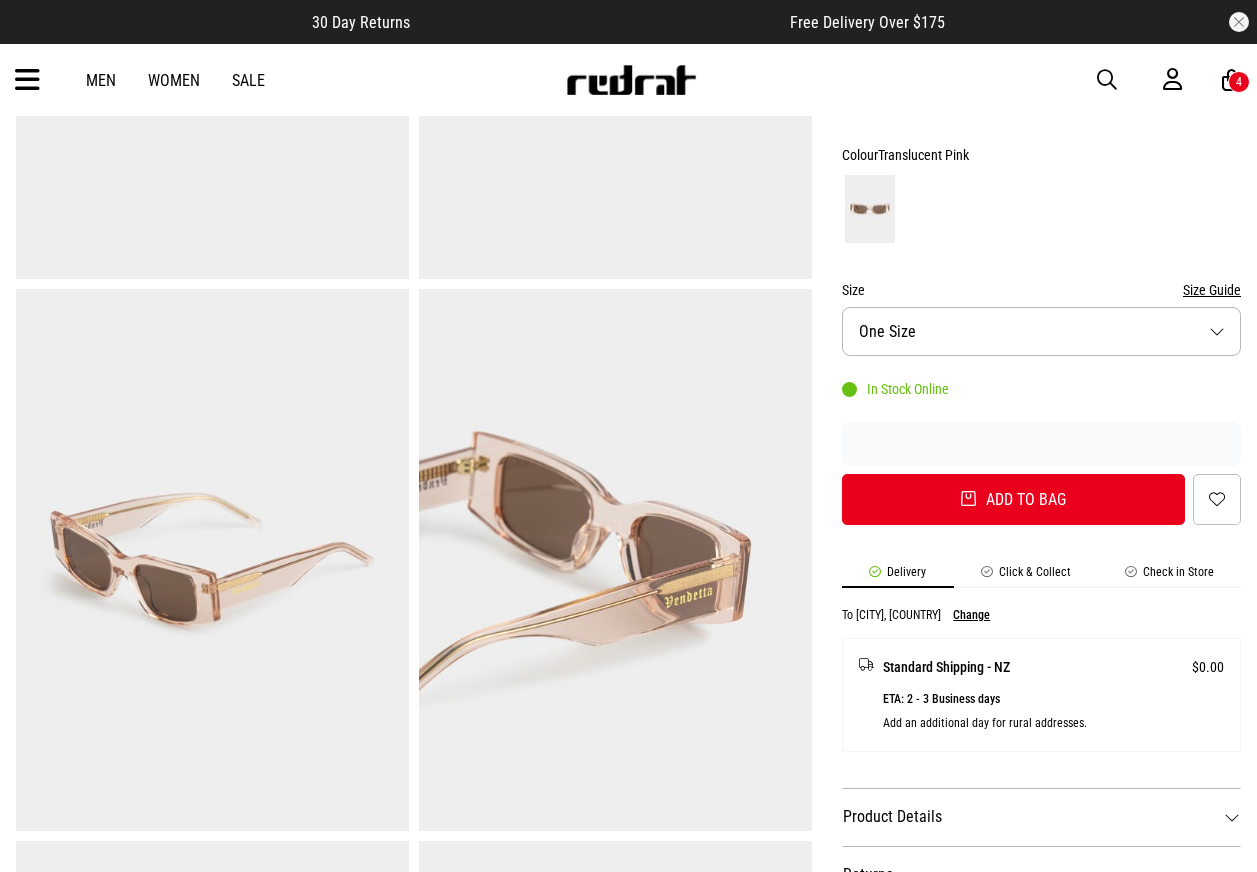scroll, scrollTop: 500, scrollLeft: 0, axis: vertical 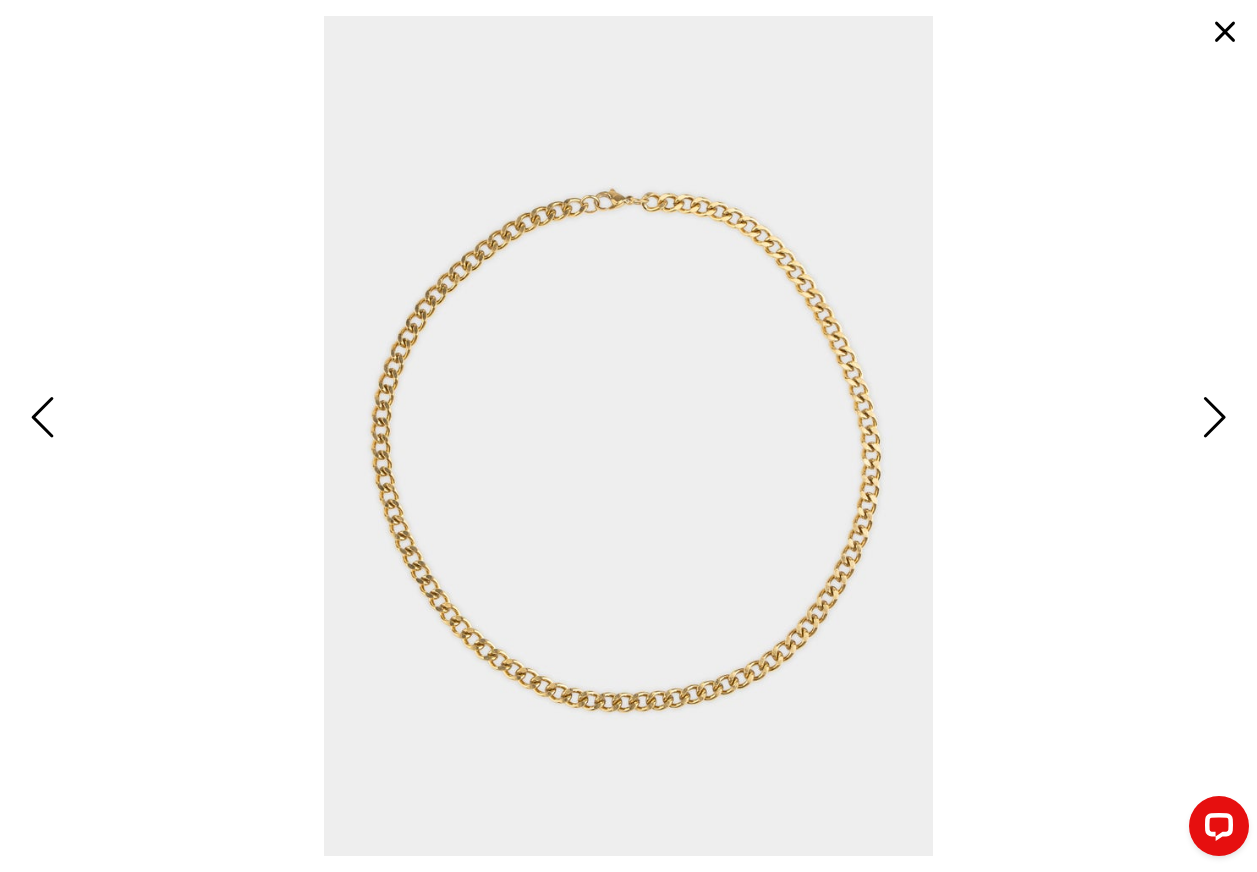 drag, startPoint x: 446, startPoint y: 871, endPoint x: 456, endPoint y: 882, distance: 14.866069 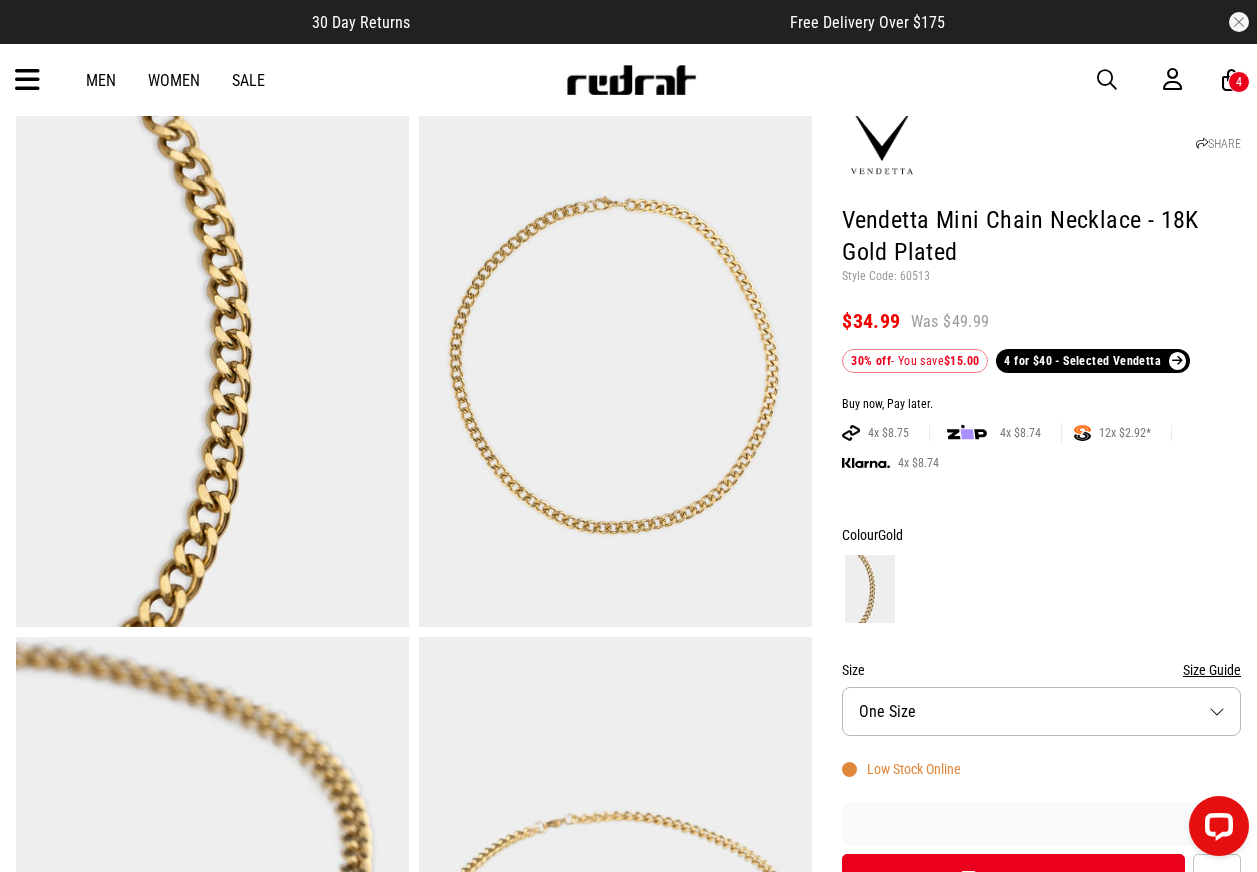 click at bounding box center (1107, 80) 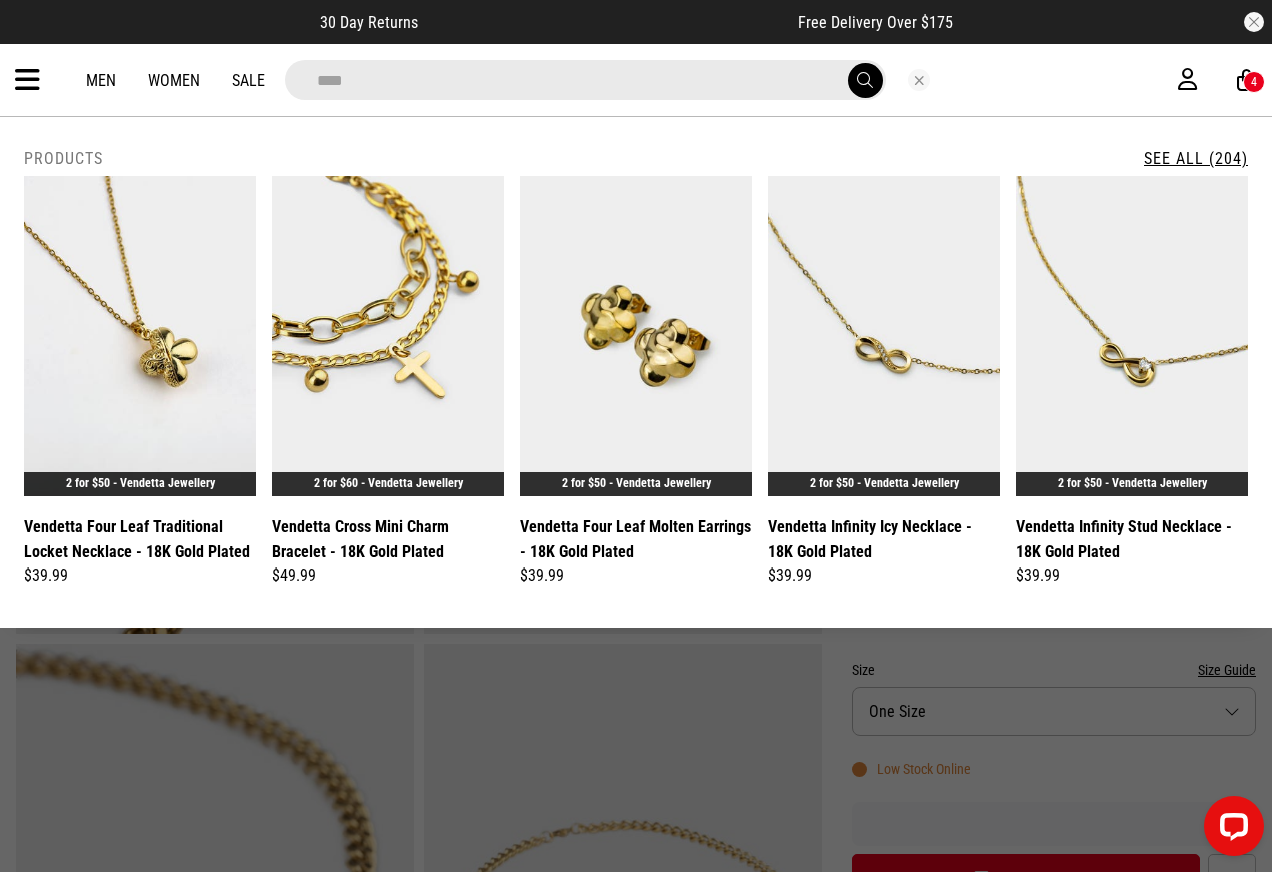 type on "****" 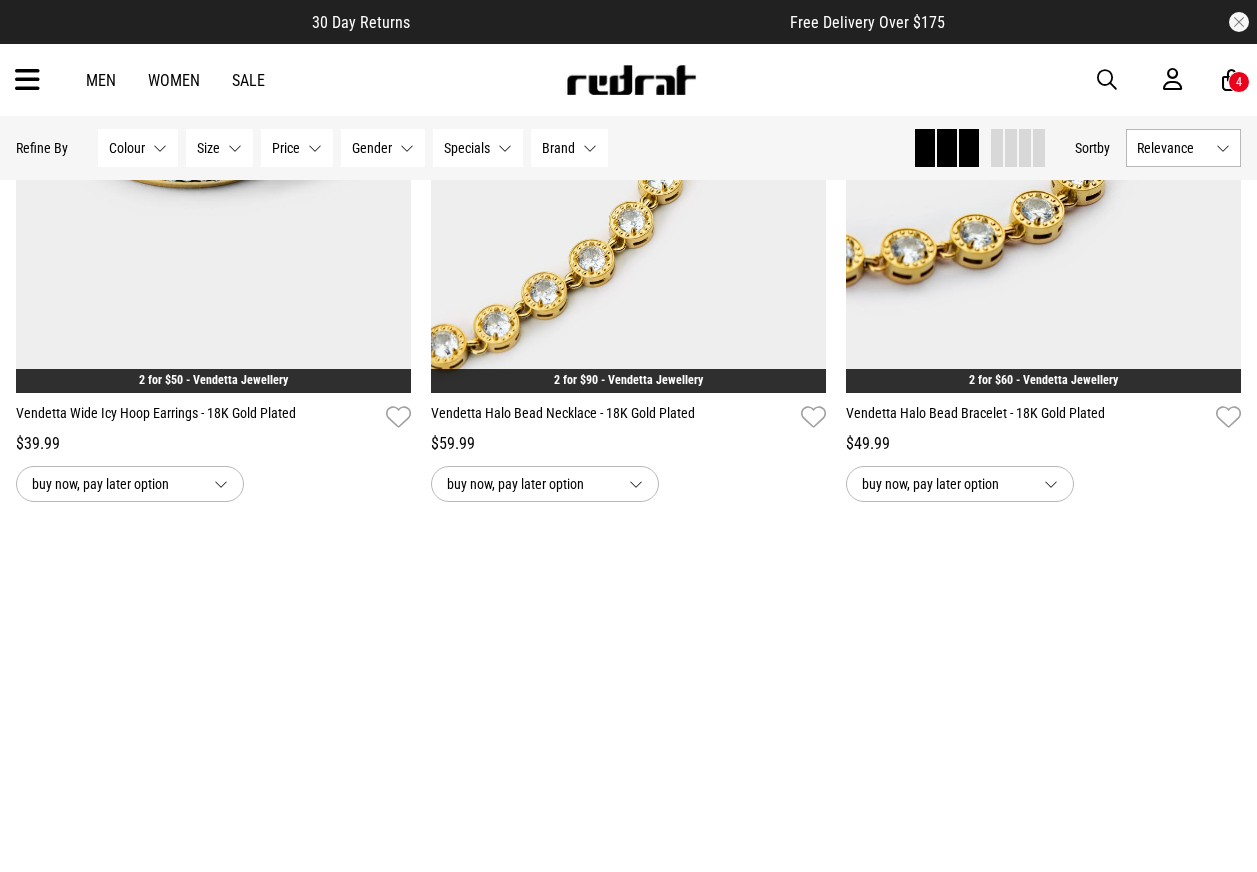 scroll, scrollTop: 2600, scrollLeft: 0, axis: vertical 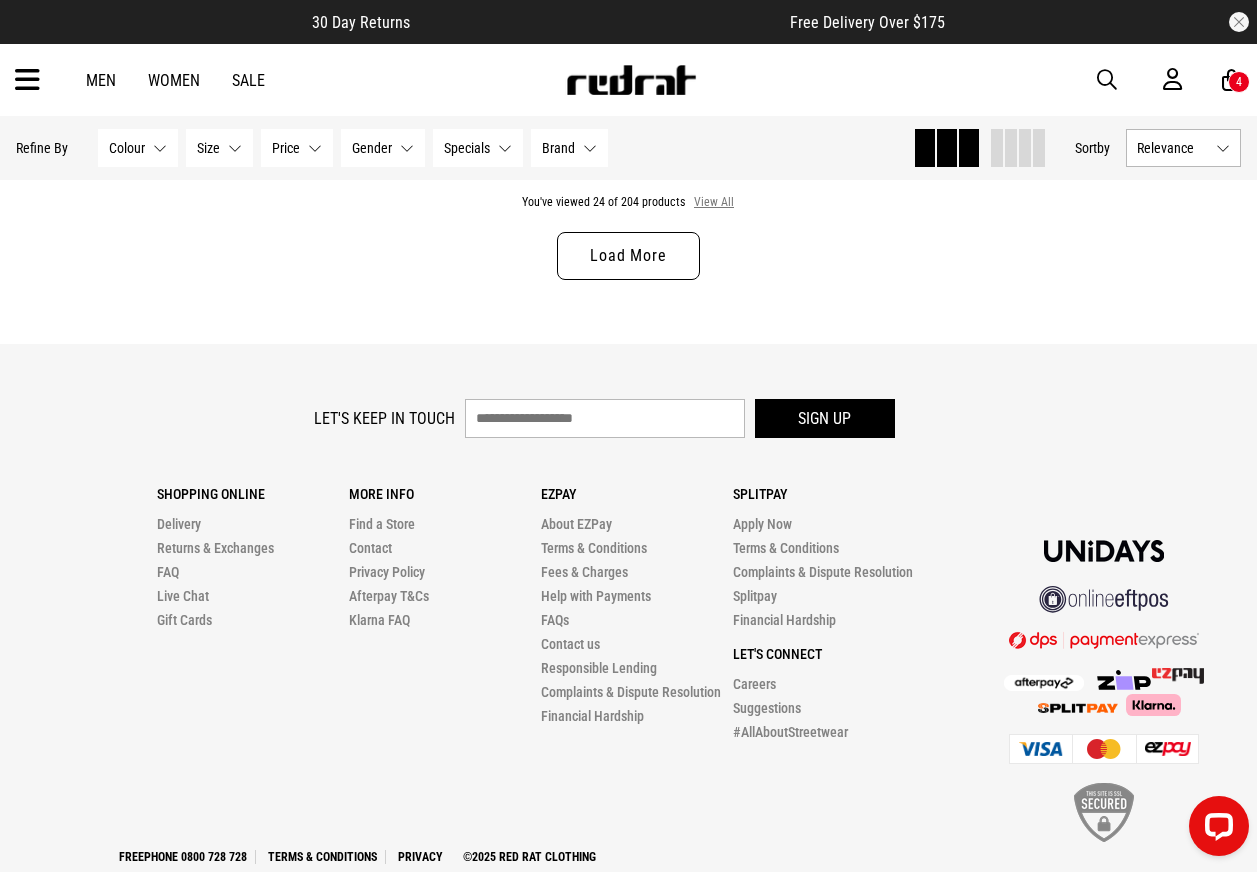 drag, startPoint x: 720, startPoint y: 212, endPoint x: 968, endPoint y: 279, distance: 256.89102 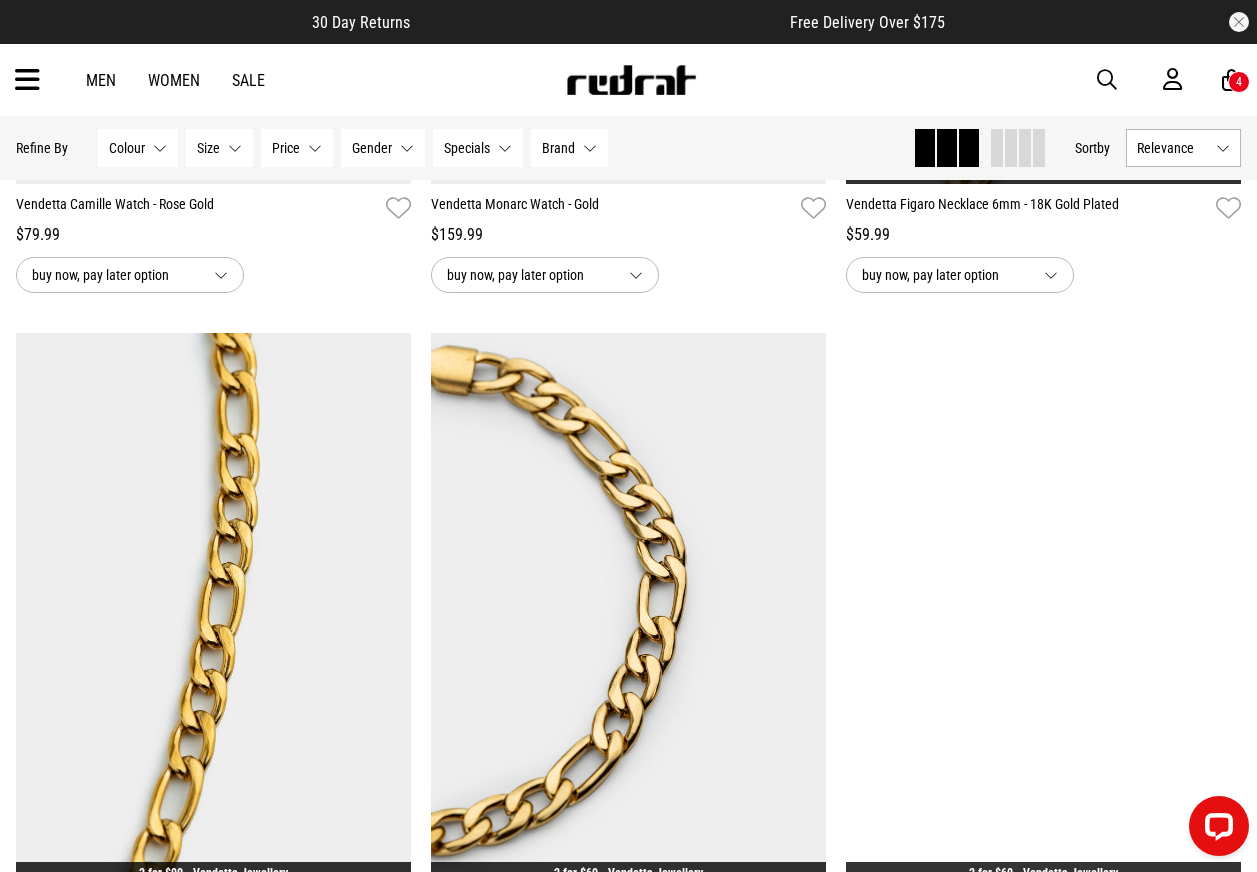 scroll, scrollTop: 10724, scrollLeft: 0, axis: vertical 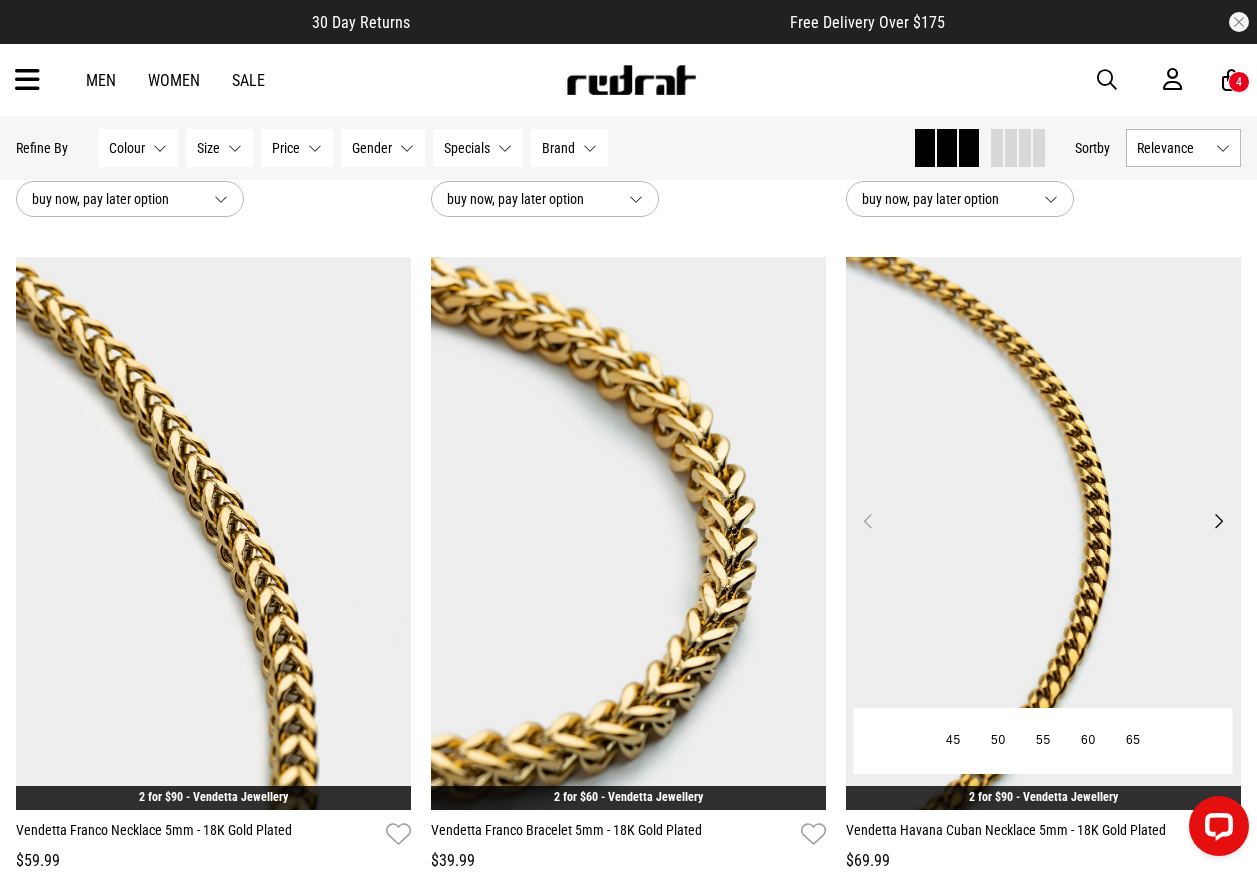 drag, startPoint x: 1231, startPoint y: 409, endPoint x: 1100, endPoint y: 437, distance: 133.95895 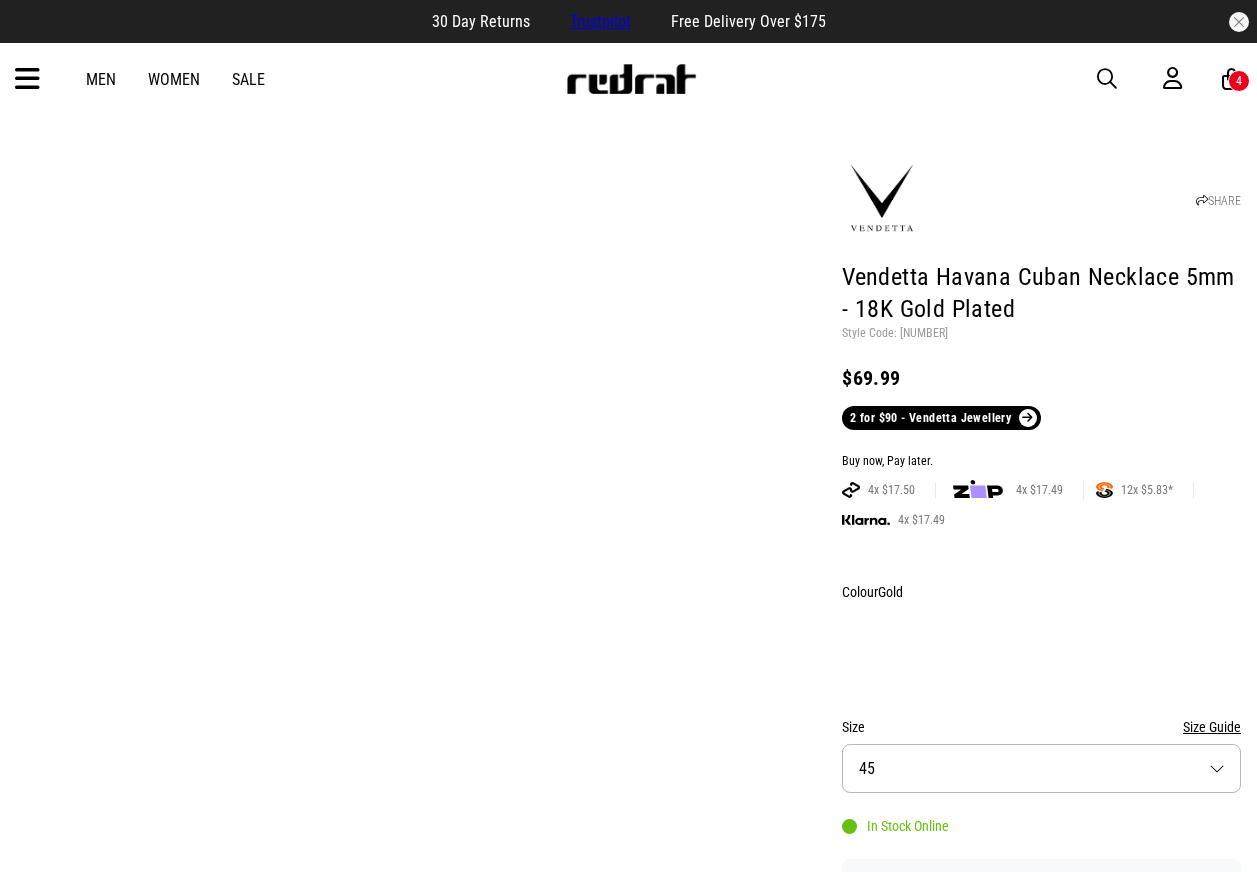 scroll, scrollTop: 0, scrollLeft: 0, axis: both 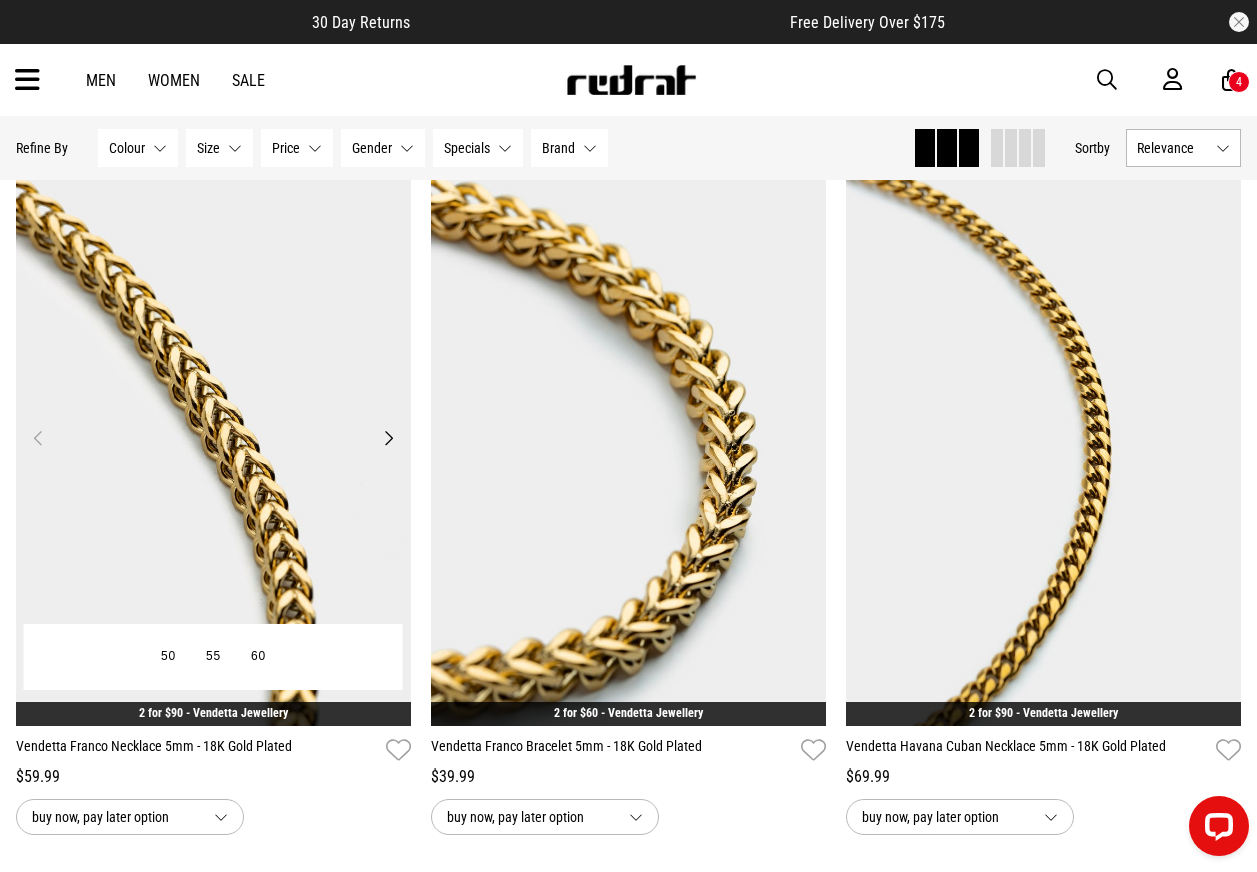 click at bounding box center (213, 449) 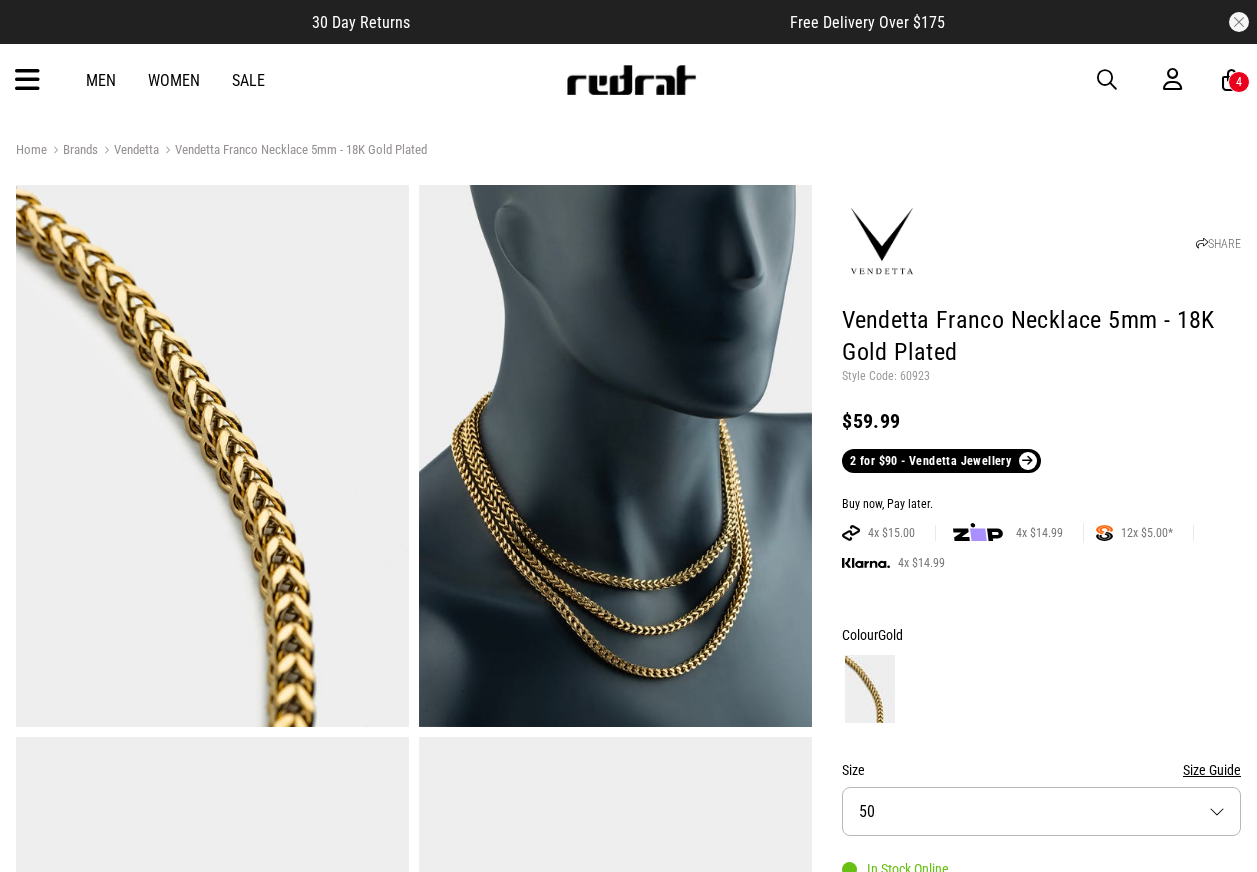 scroll, scrollTop: 99, scrollLeft: 0, axis: vertical 